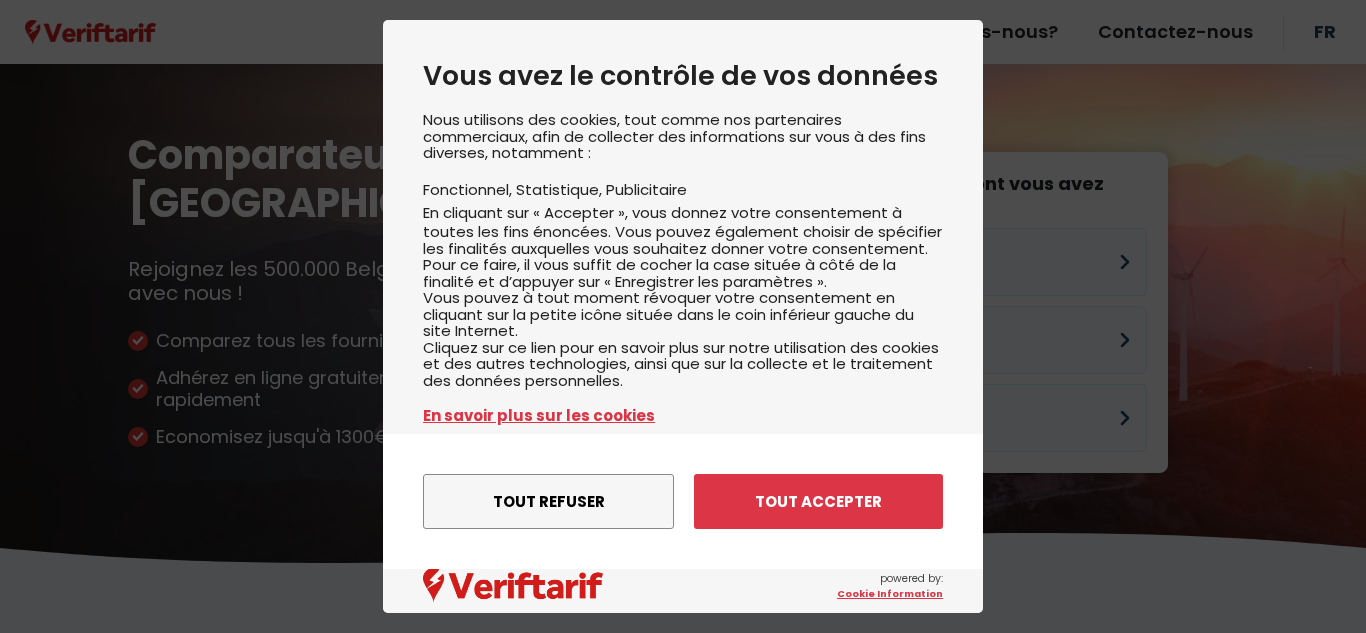 scroll, scrollTop: 0, scrollLeft: 0, axis: both 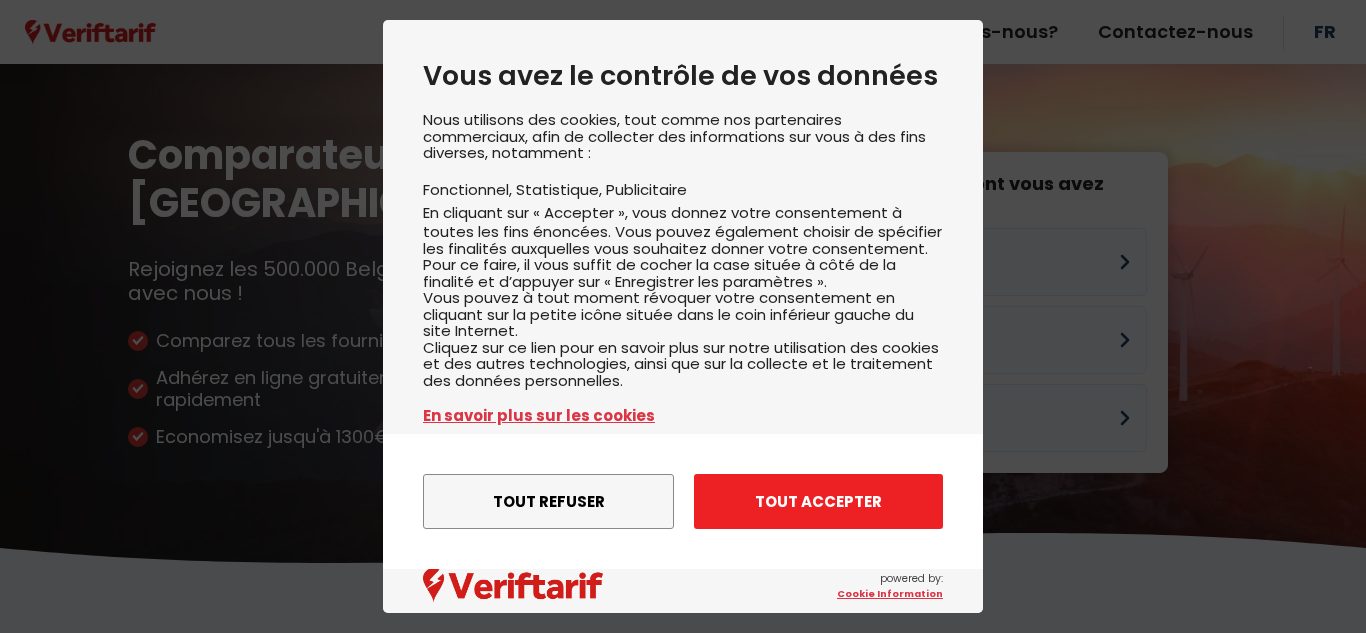 click on "Tout accepter" at bounding box center (818, 501) 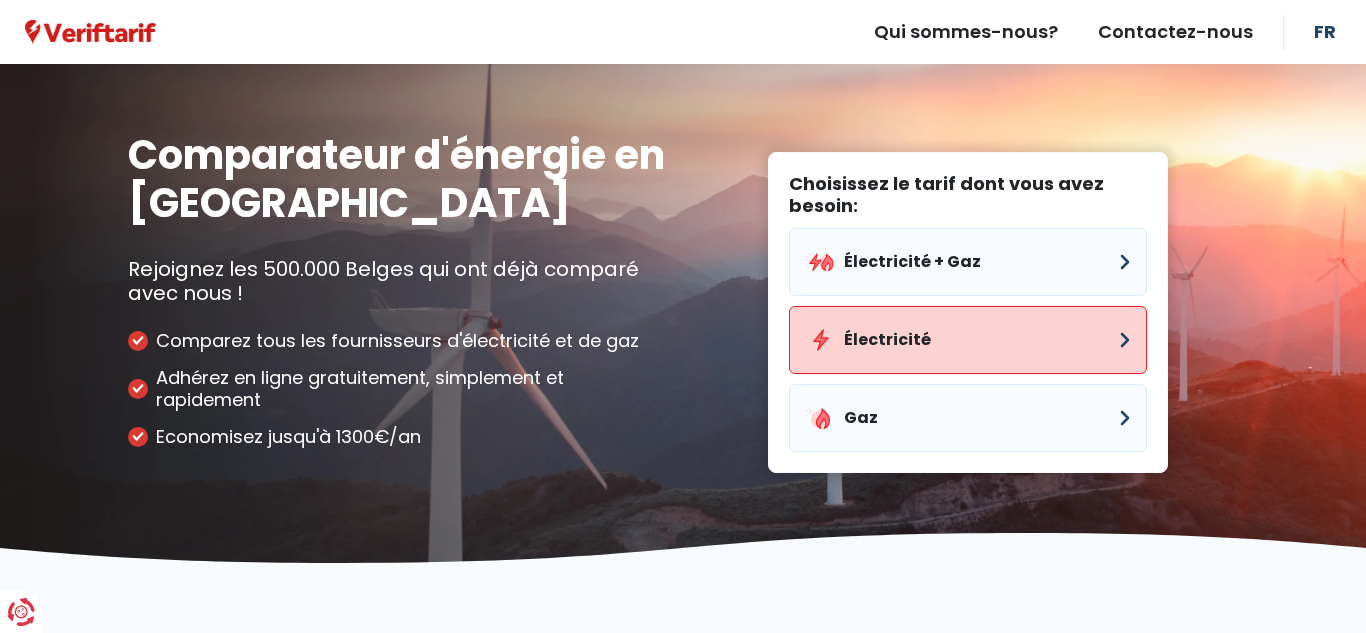 click on "Électricité" at bounding box center (968, 340) 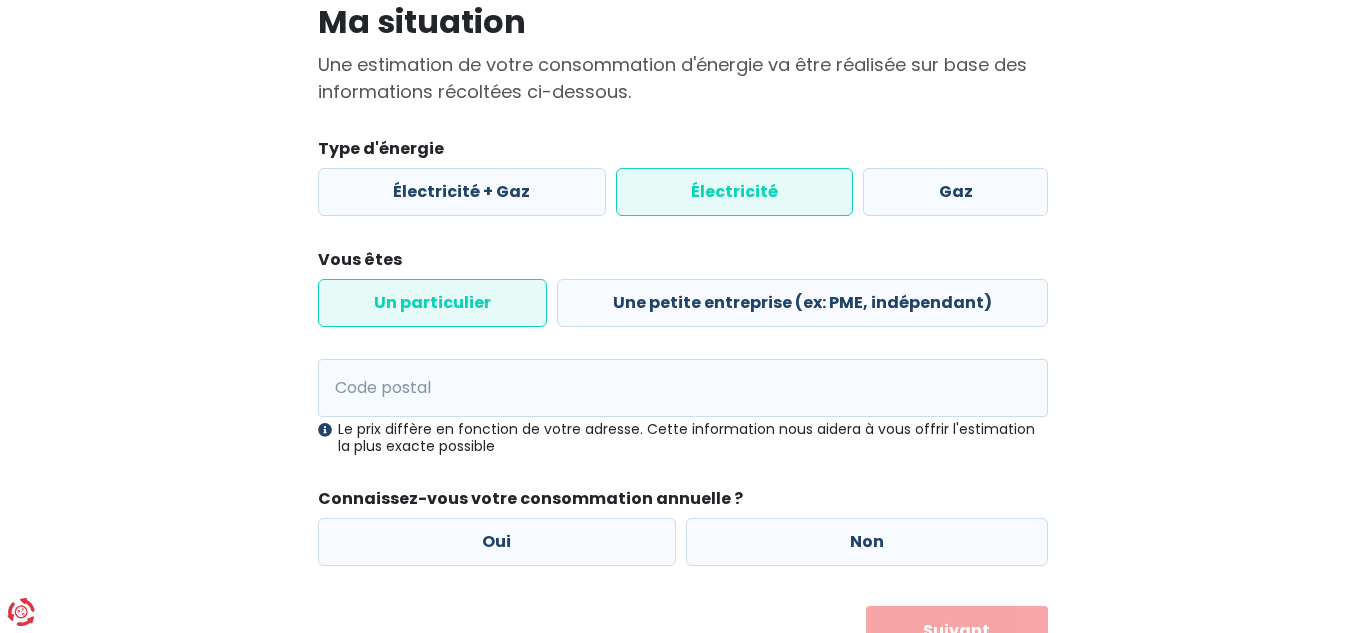 scroll, scrollTop: 166, scrollLeft: 0, axis: vertical 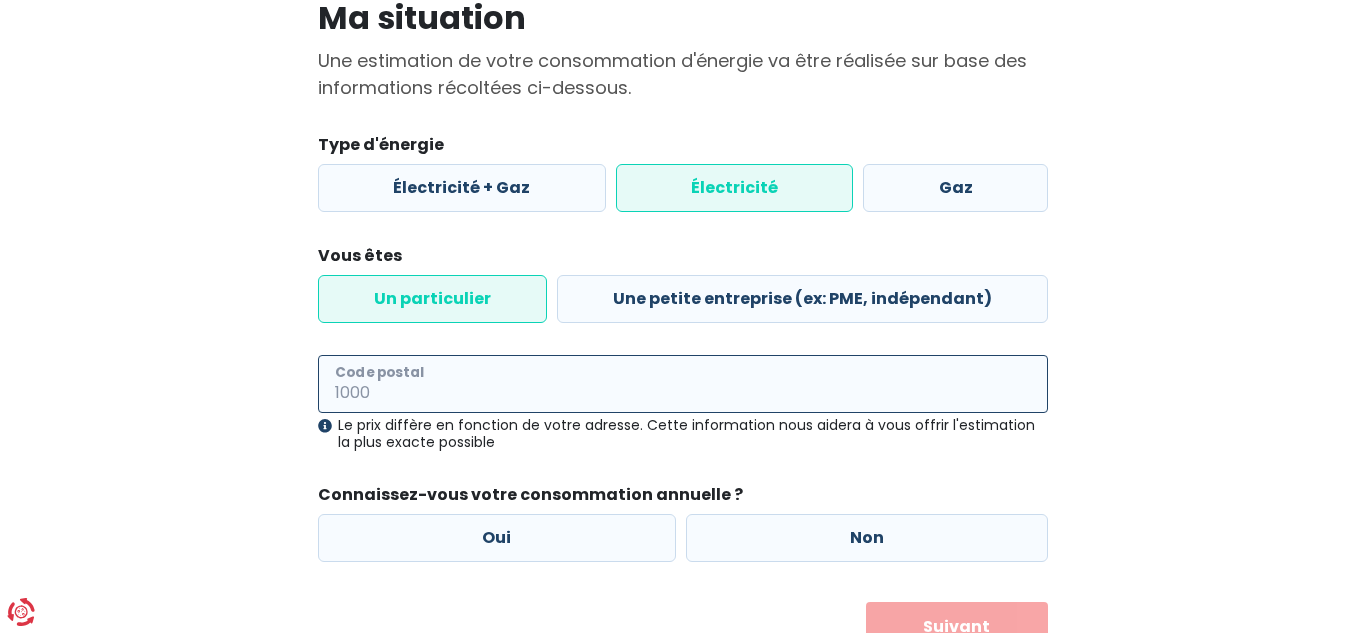 click on "Code postal" at bounding box center (683, 384) 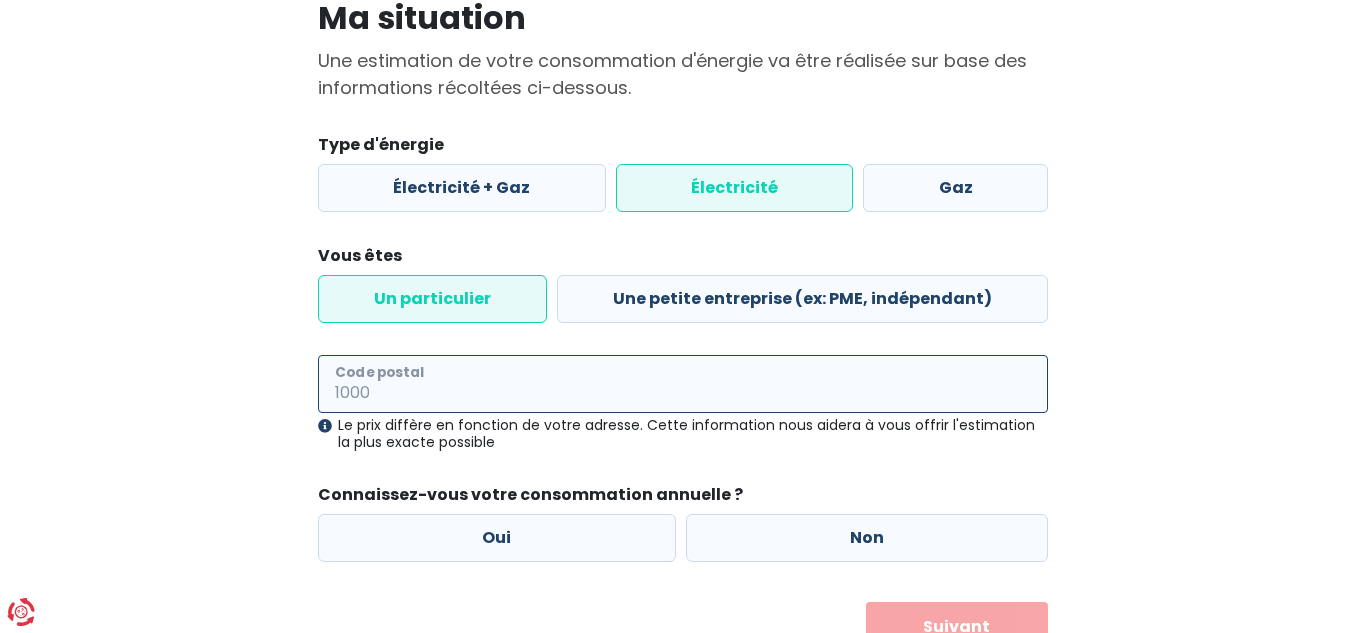 click on "Code postal" at bounding box center [683, 384] 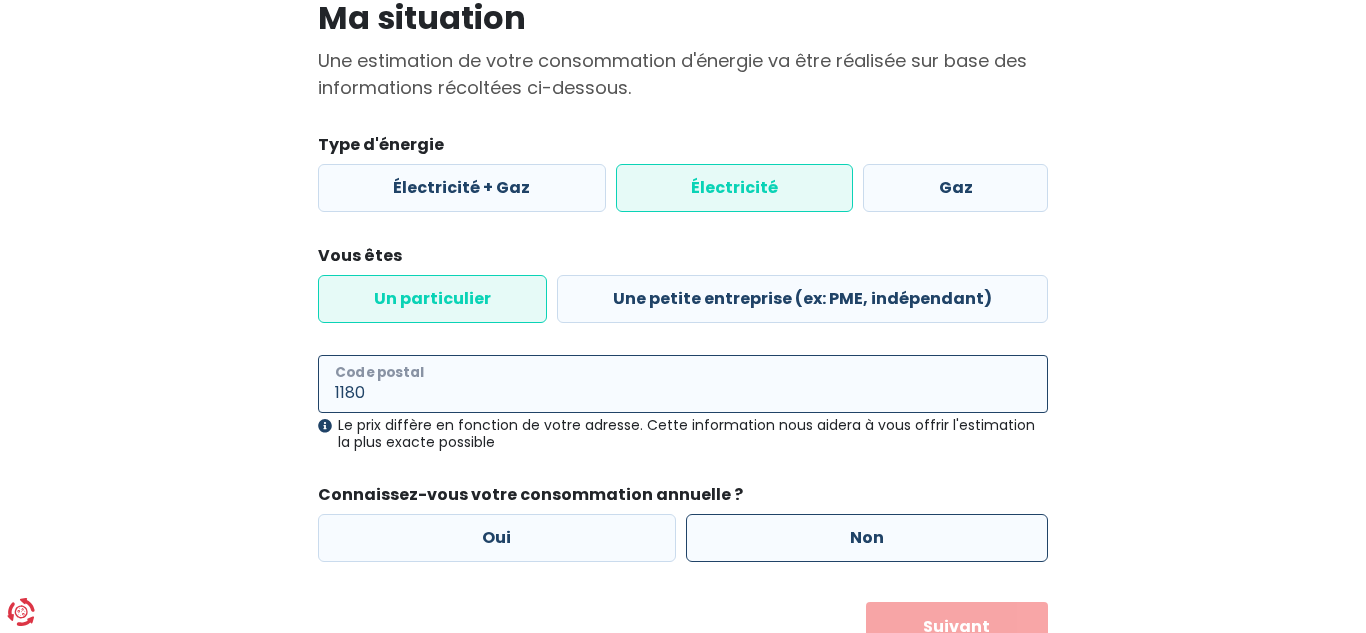 type on "1180" 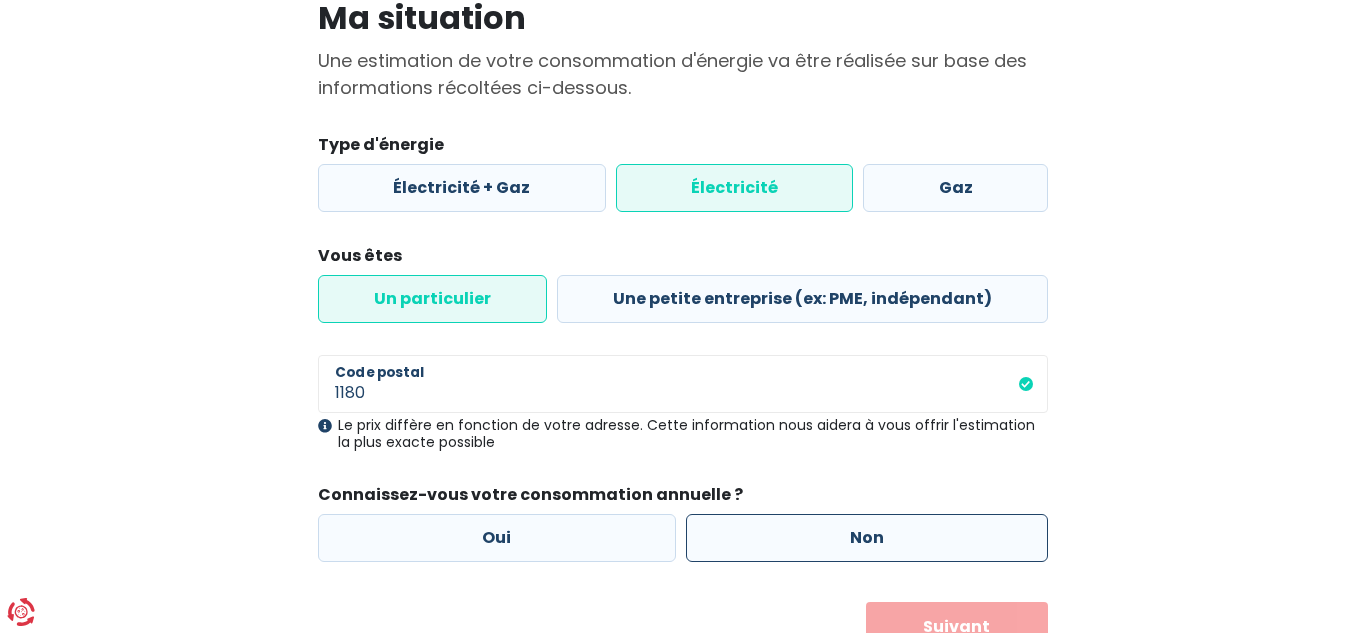 click on "Non" at bounding box center [867, 538] 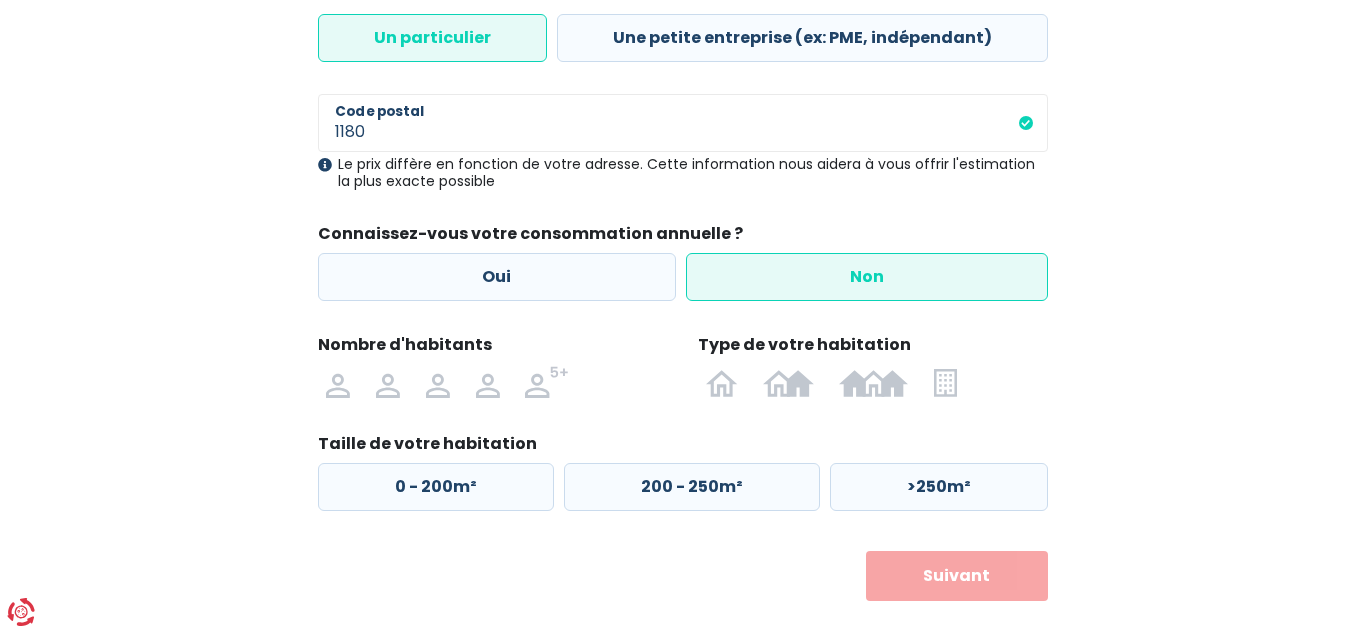 scroll, scrollTop: 437, scrollLeft: 0, axis: vertical 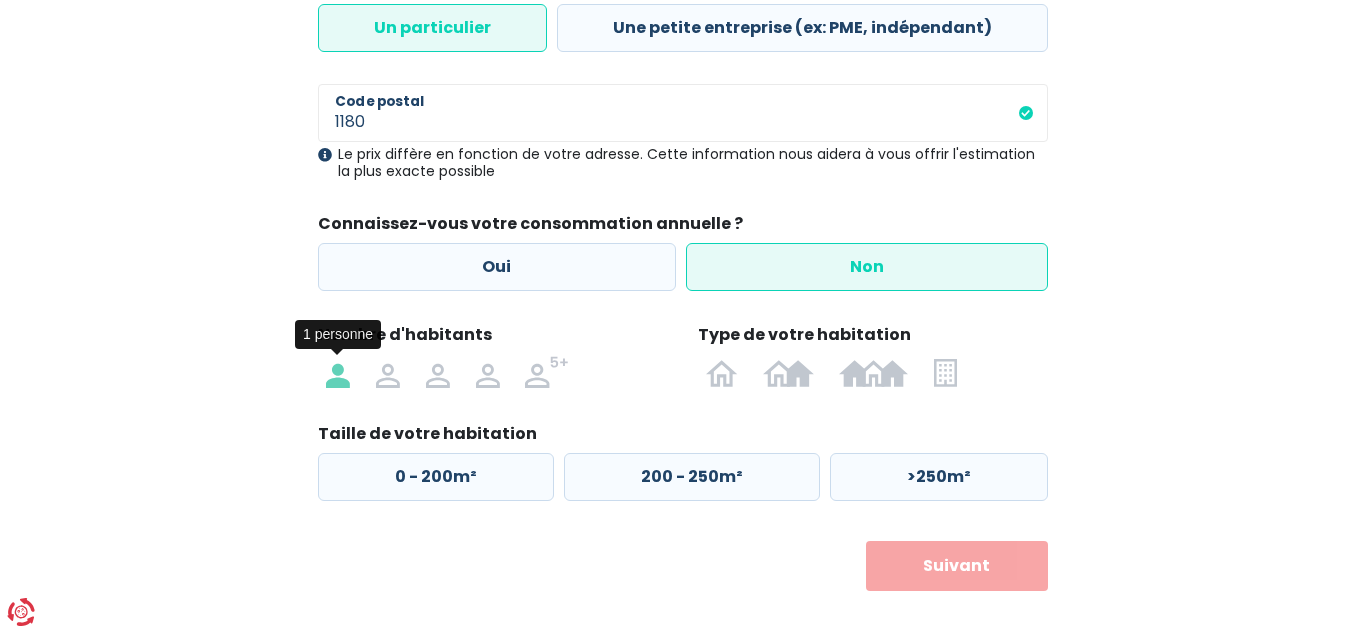 click at bounding box center (338, 372) 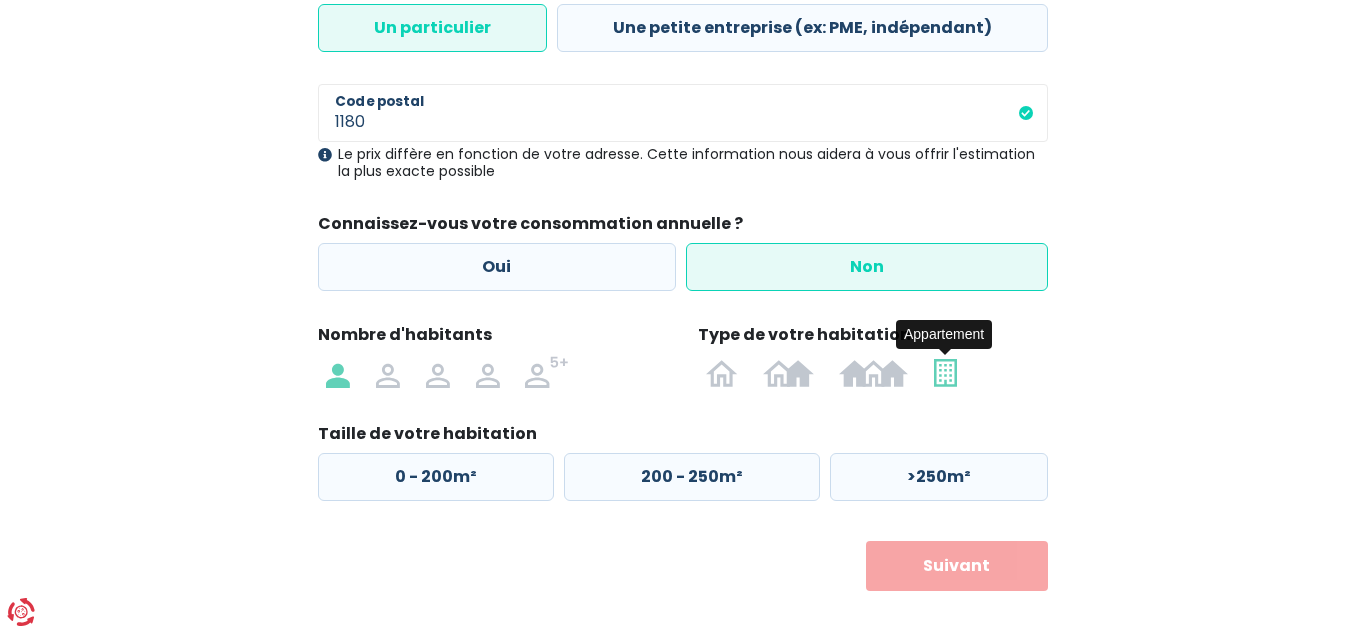 click at bounding box center (945, 372) 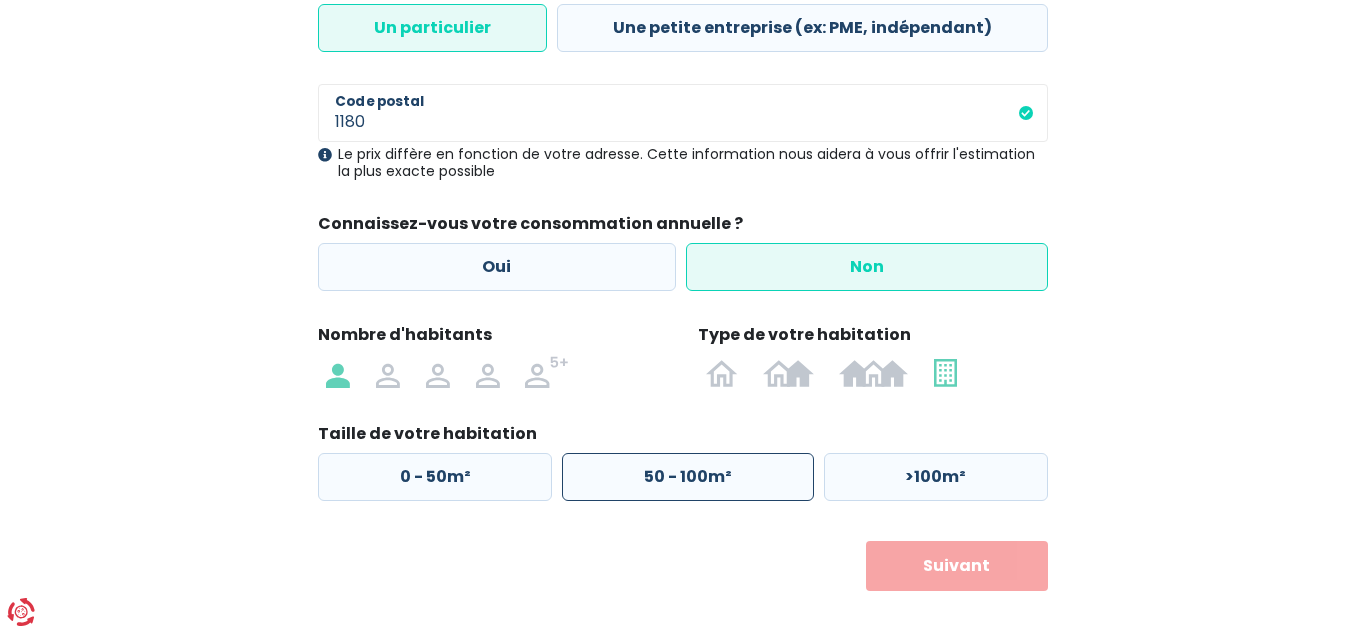 click on "50 - 100m²" at bounding box center [687, 477] 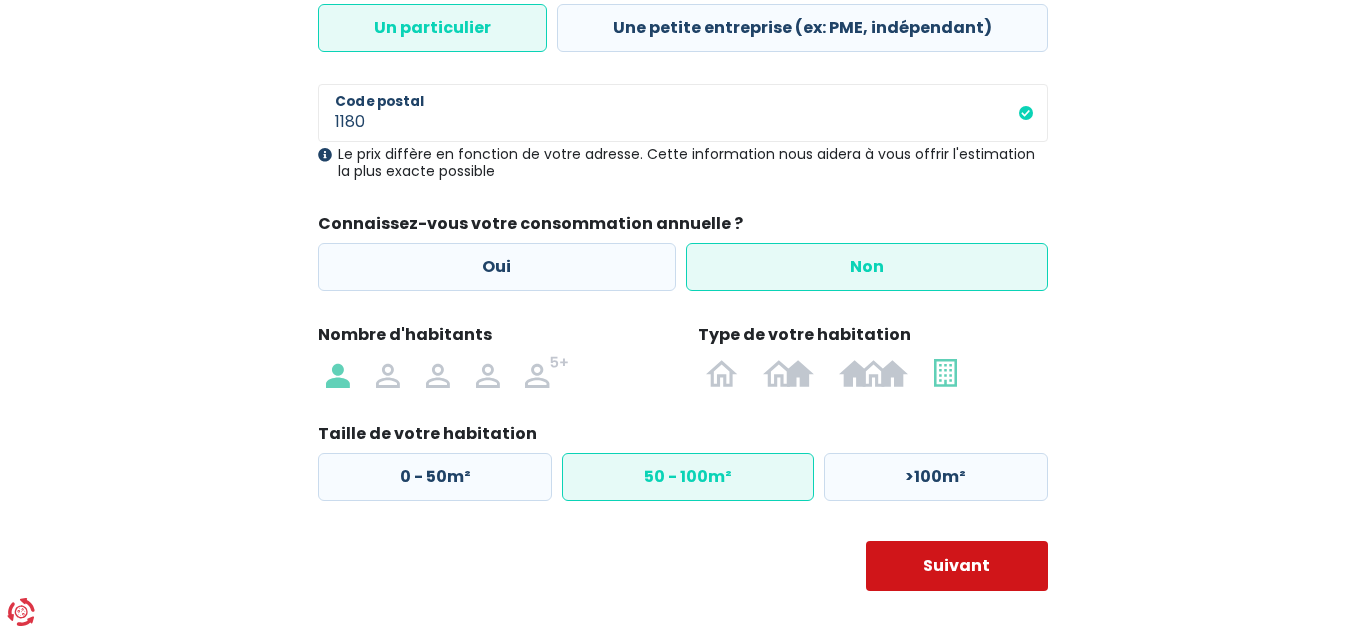 click on "Suivant" at bounding box center (957, 566) 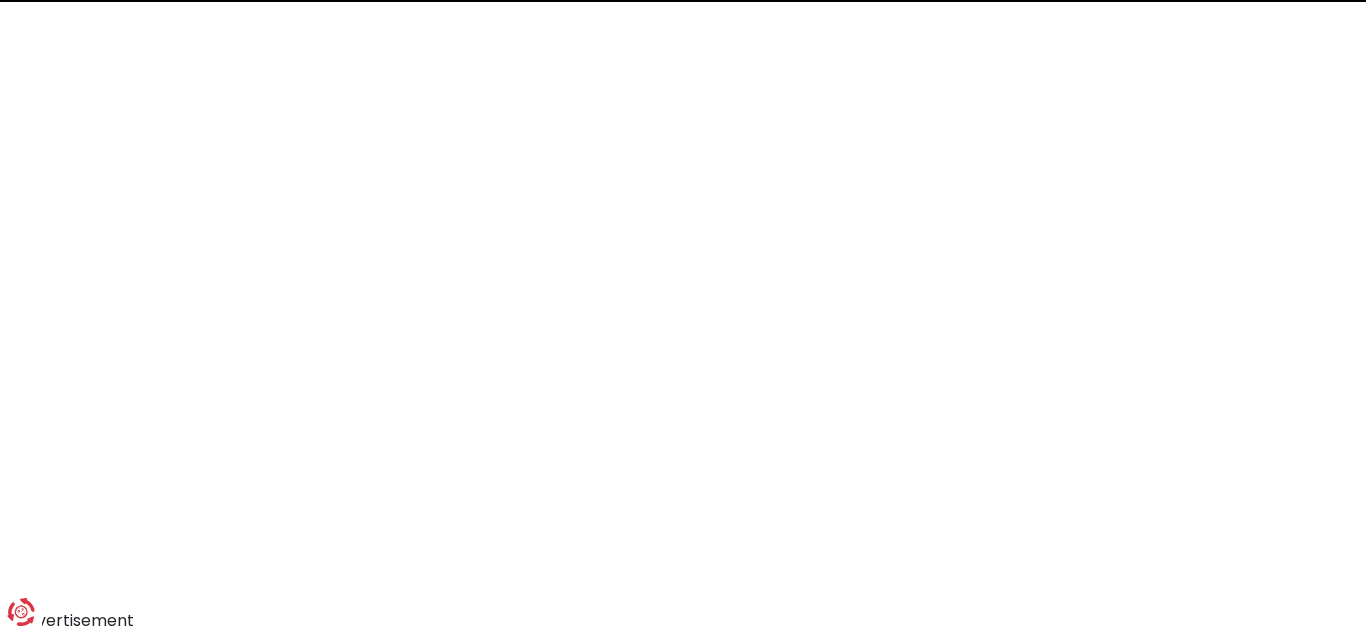 scroll, scrollTop: 0, scrollLeft: 0, axis: both 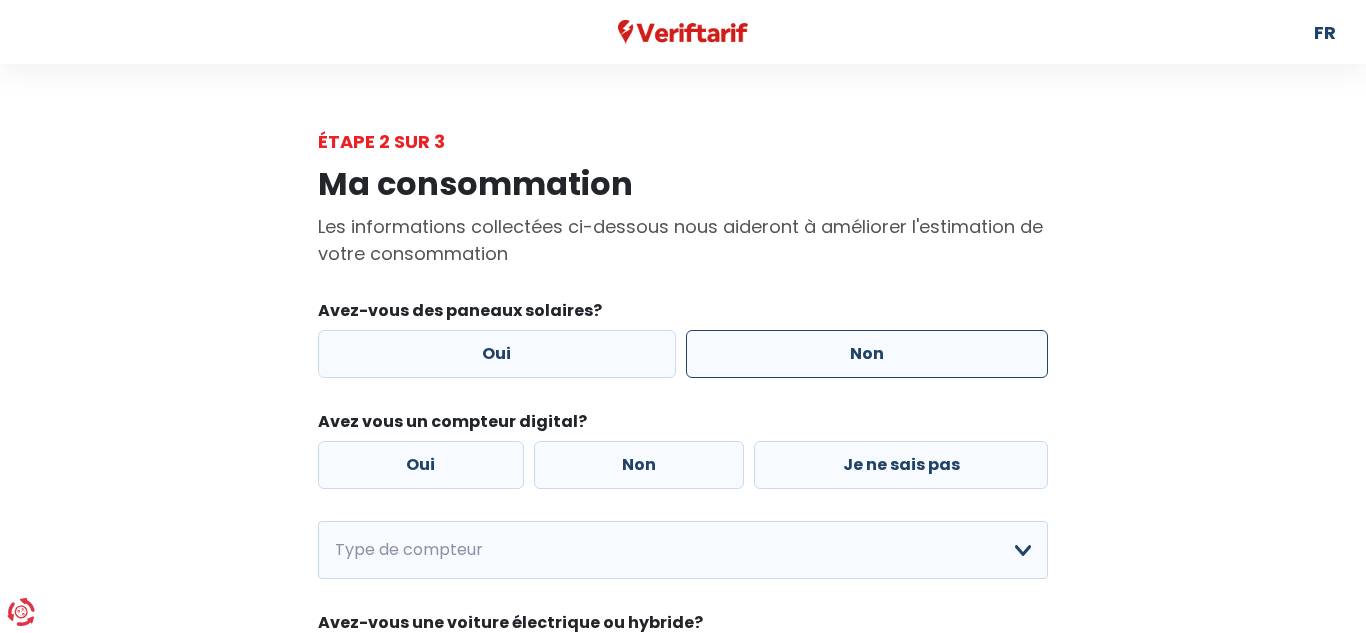 click on "Non" at bounding box center [867, 354] 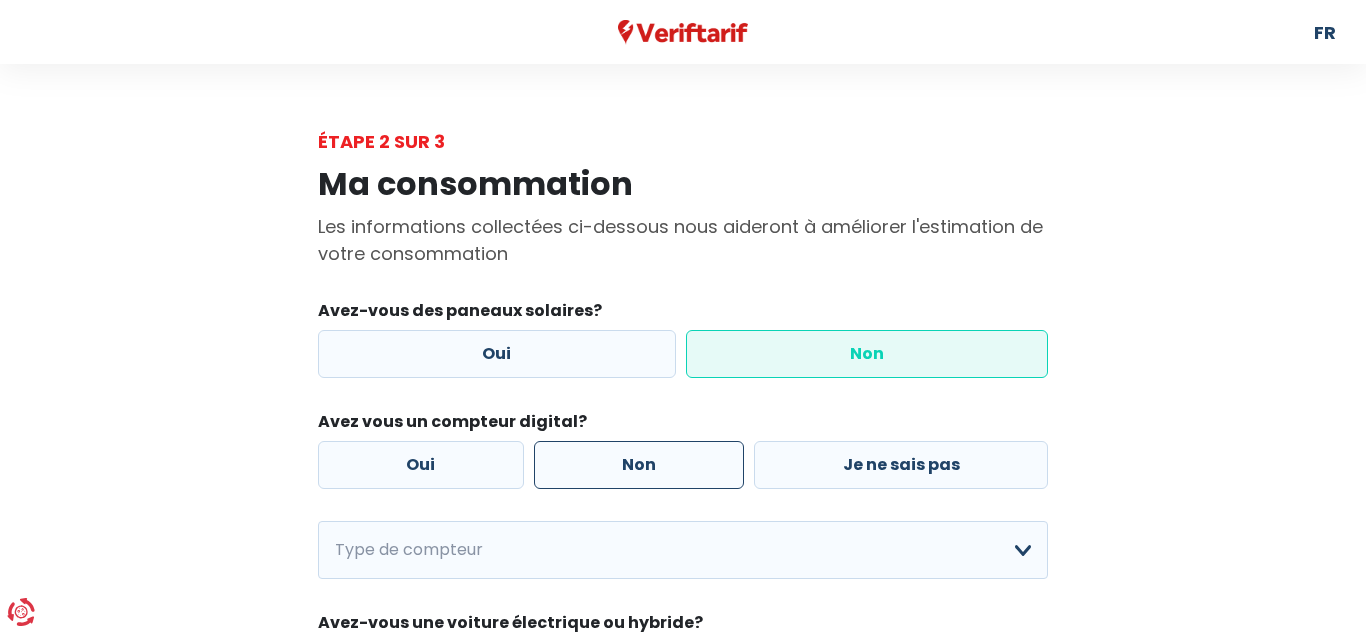 click on "Non" at bounding box center (639, 465) 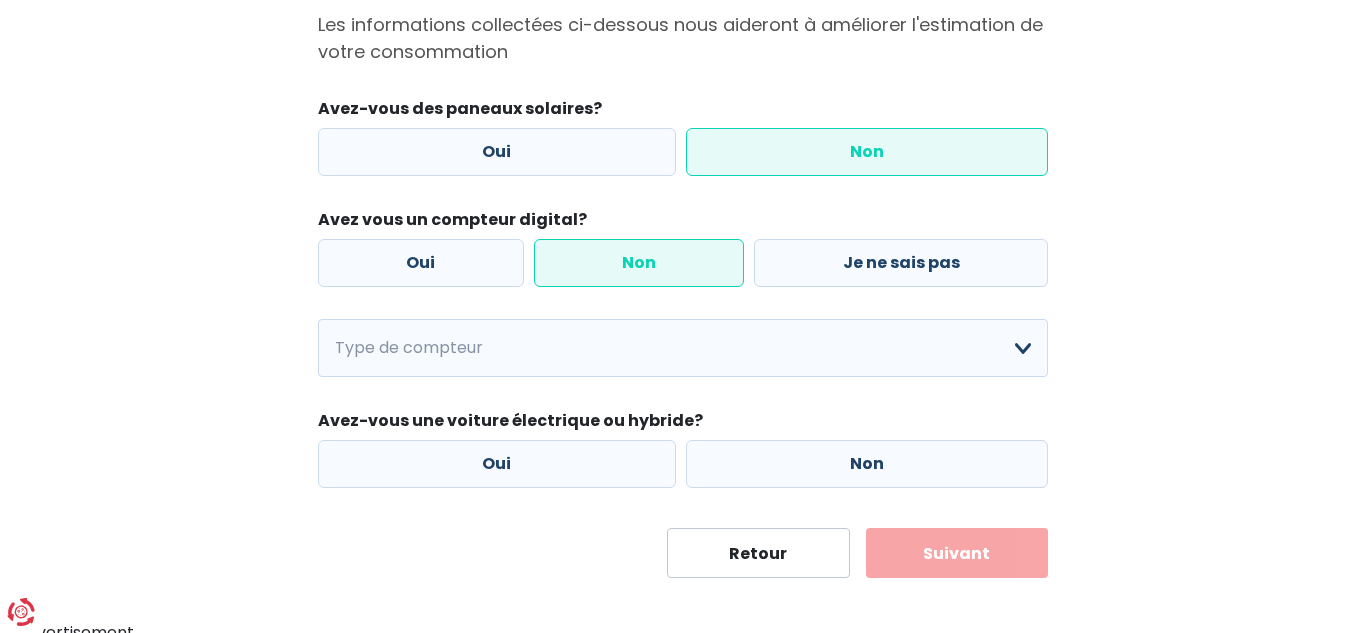 scroll, scrollTop: 212, scrollLeft: 0, axis: vertical 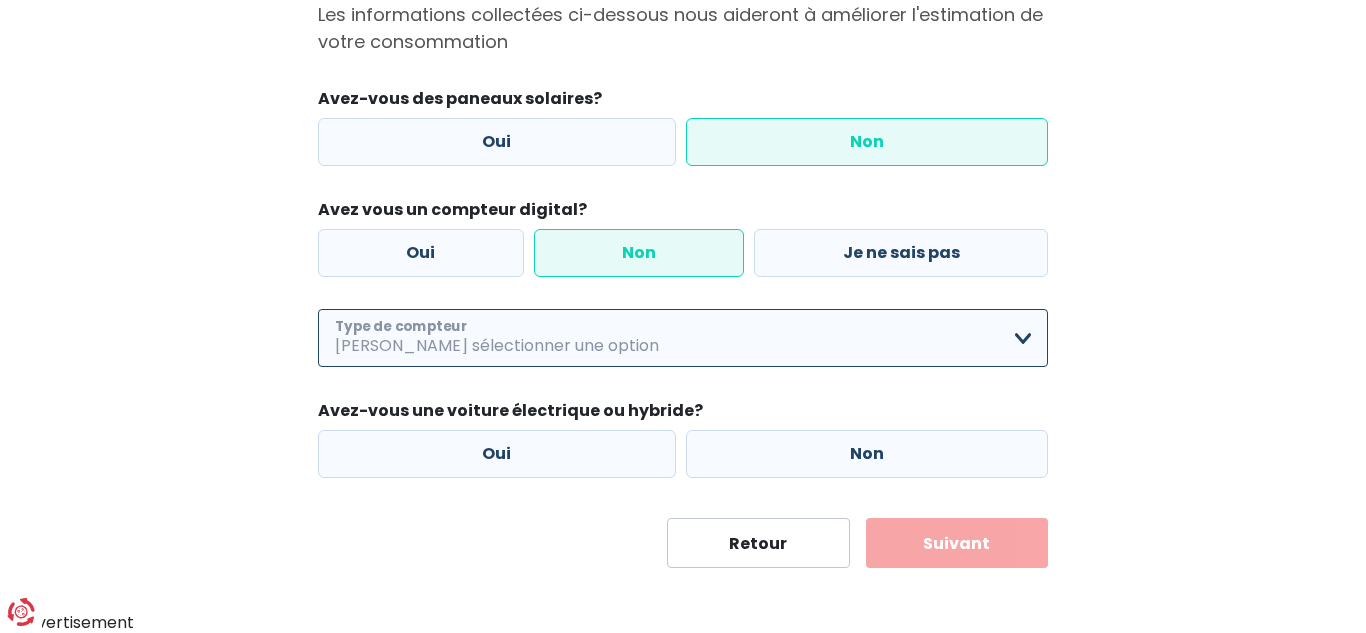click on "Mono-horaire Bi-horaire Mono-horaire + exclusif nuit Bi-horaire + exclusif nuit Je ne sais pas
[PERSON_NAME] sélectionner une option" at bounding box center [683, 338] 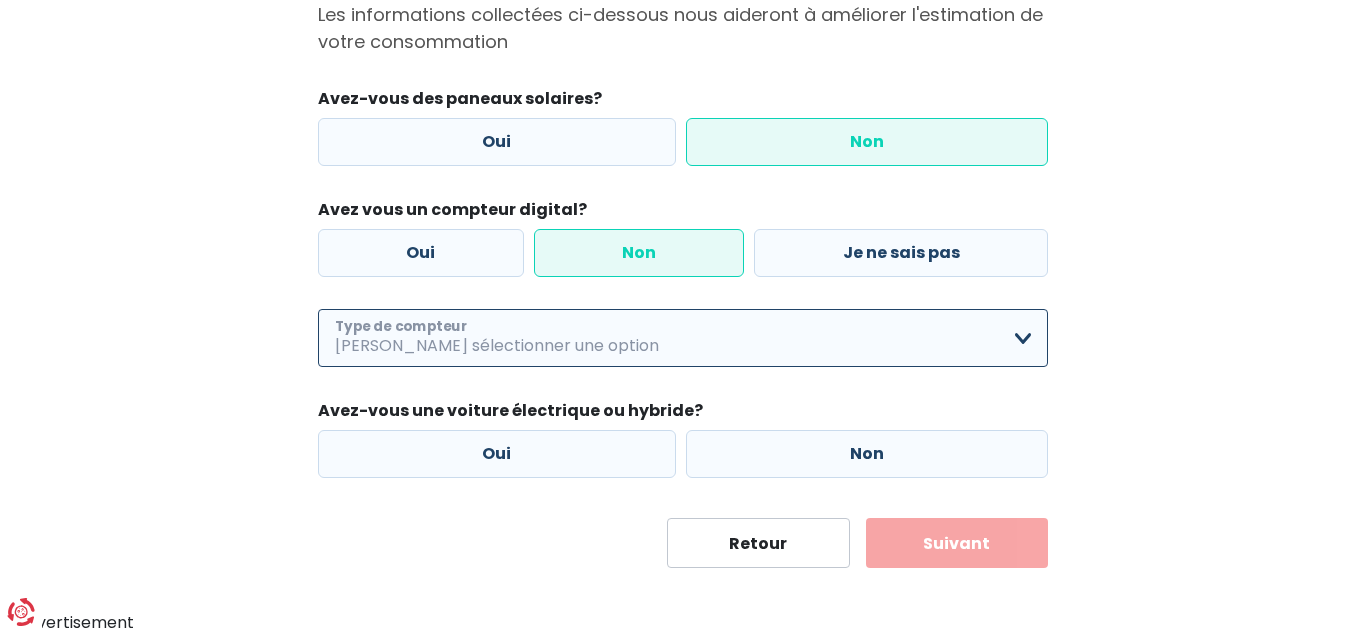 select on "day_single_rate" 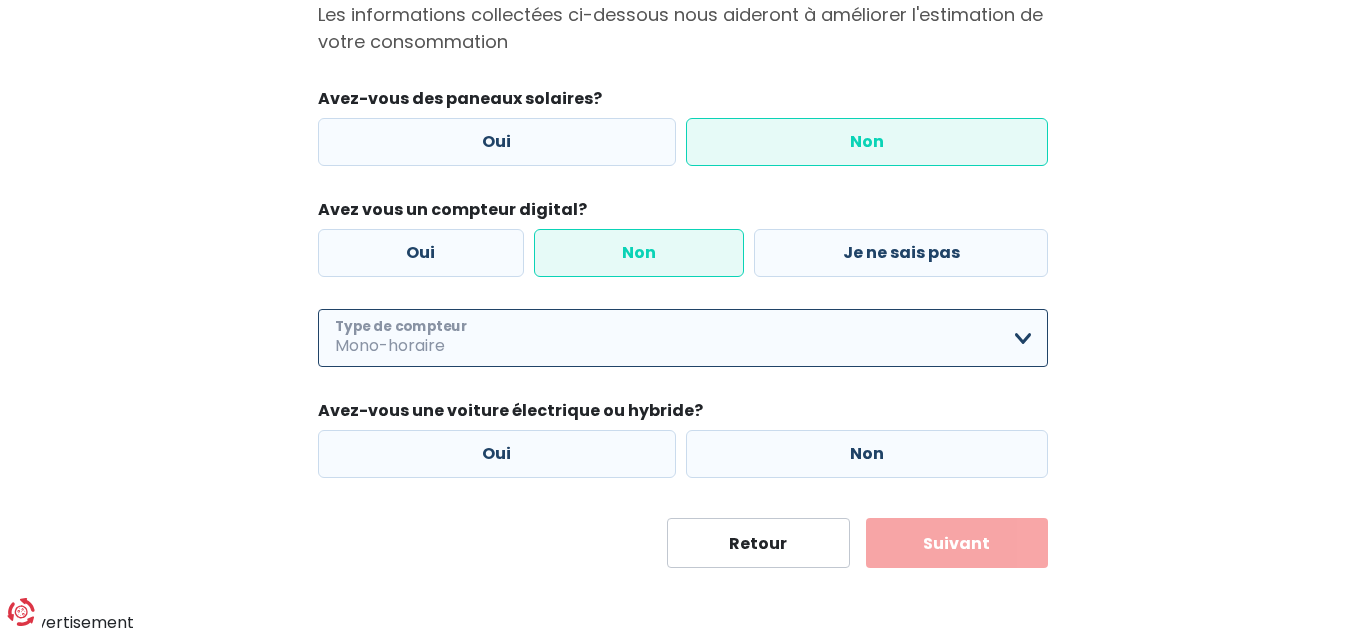 click on "Mono-horaire Bi-horaire Mono-horaire + exclusif nuit Bi-horaire + exclusif nuit Je ne sais pas
[PERSON_NAME] sélectionner une option" at bounding box center (683, 338) 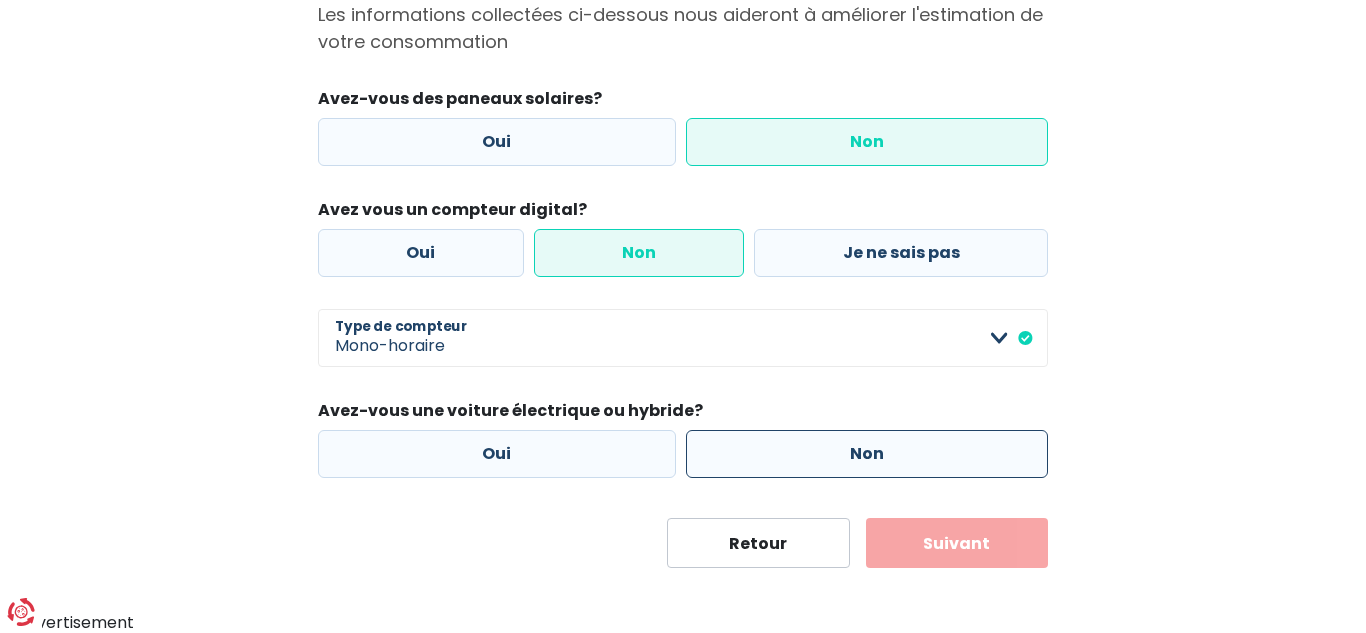 click on "Non" at bounding box center (867, 454) 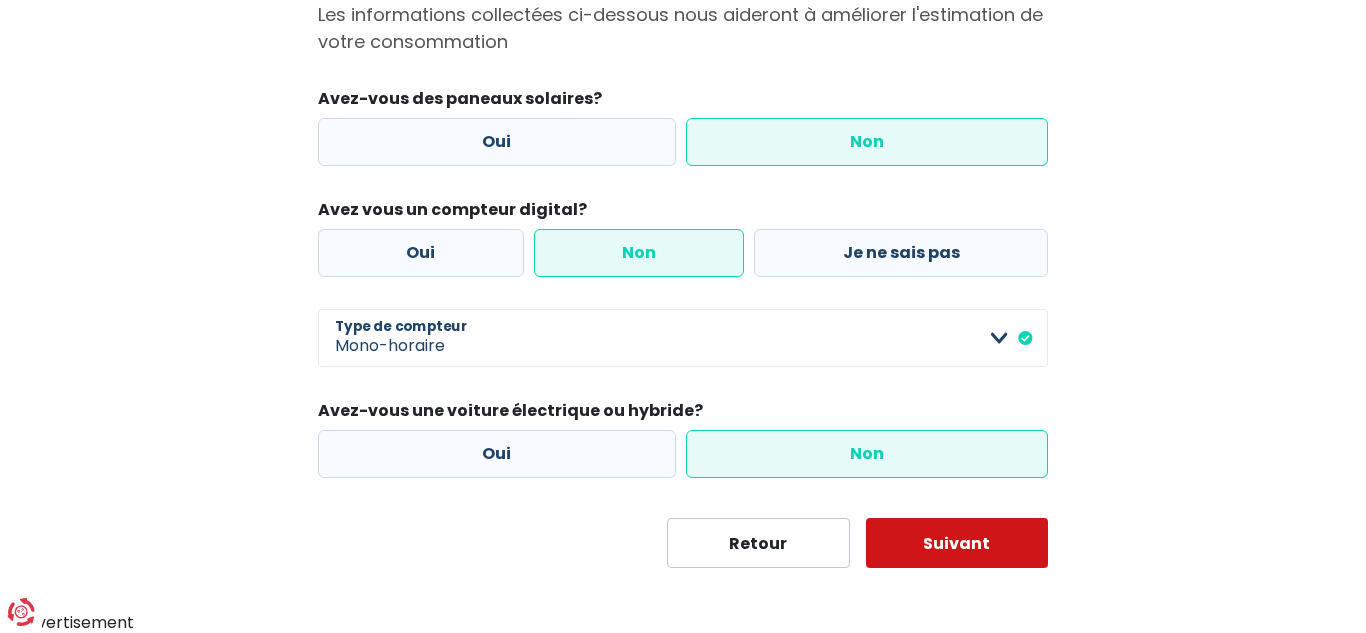 click on "Suivant" at bounding box center [957, 543] 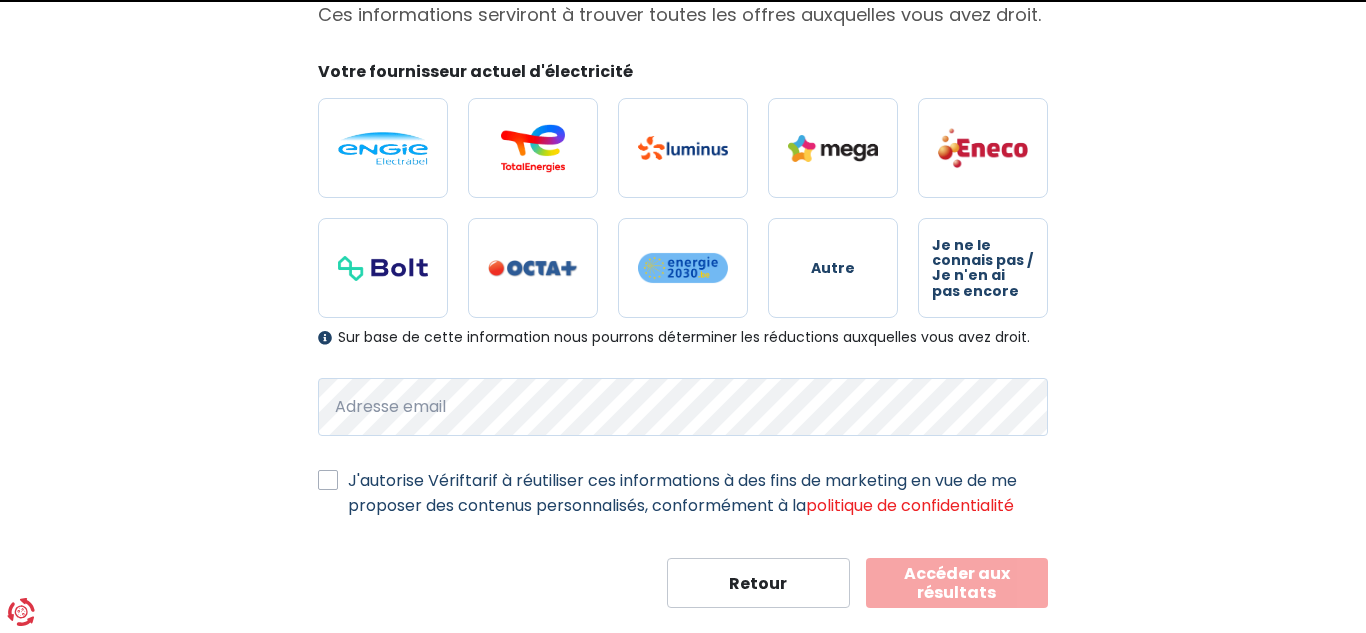scroll, scrollTop: 0, scrollLeft: 0, axis: both 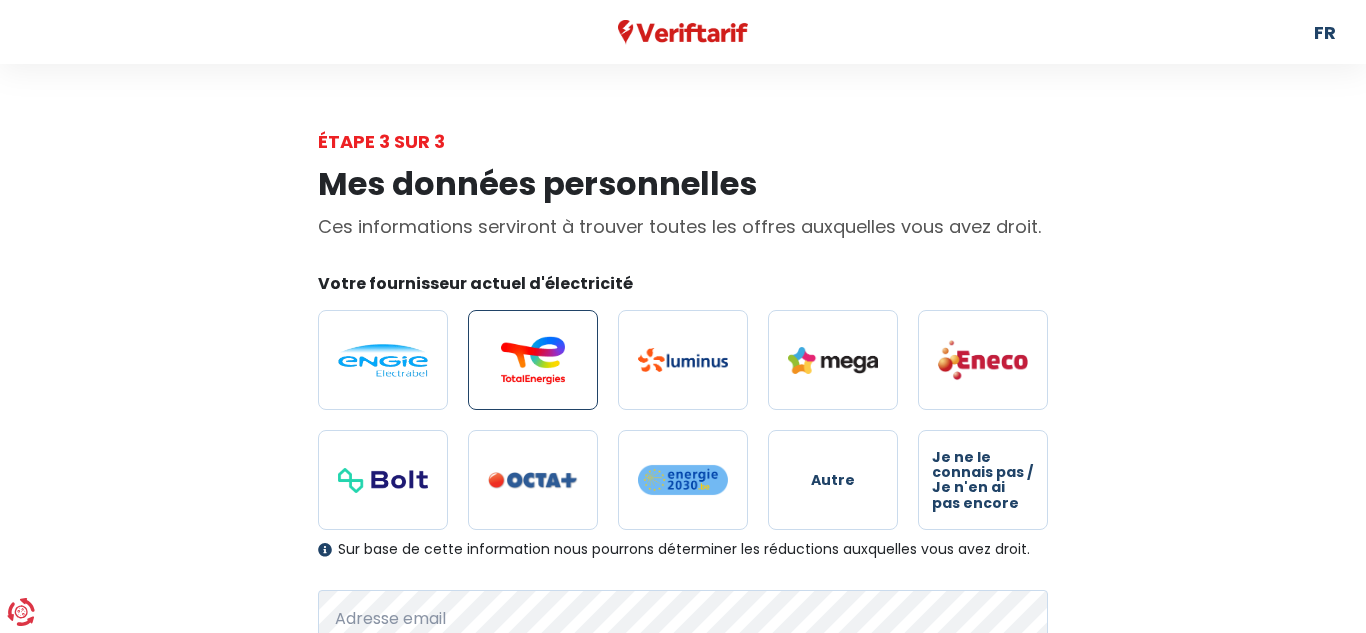 click at bounding box center (533, 360) 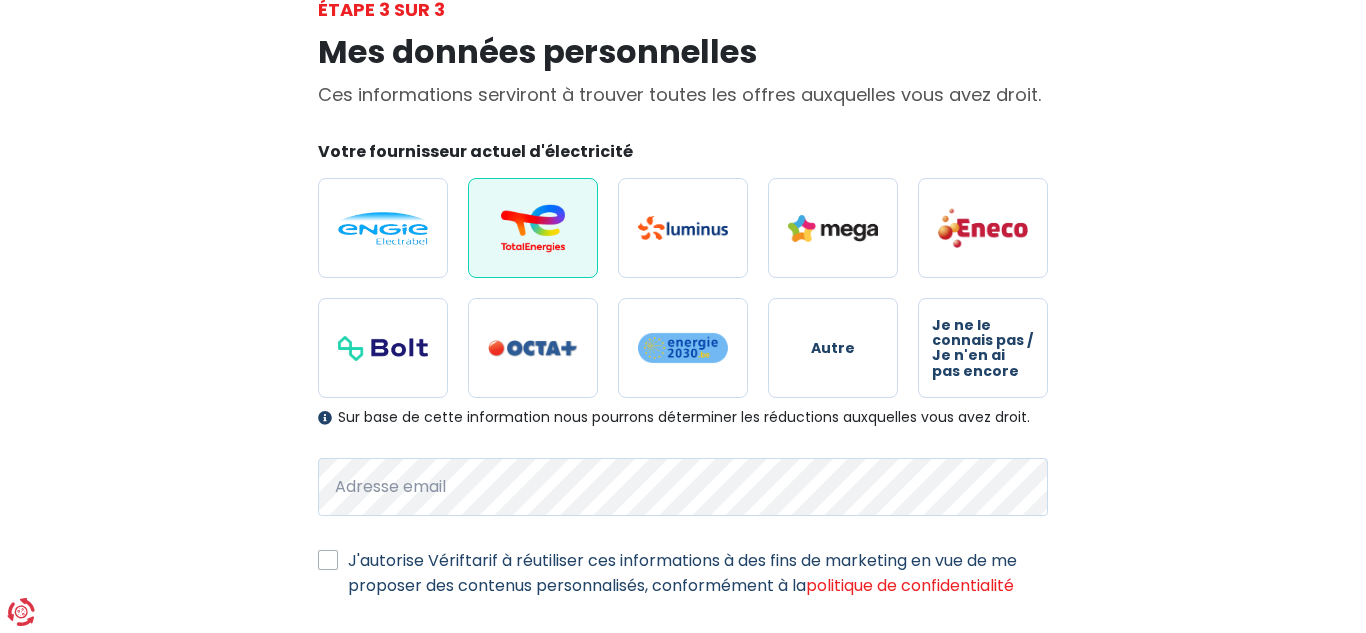scroll, scrollTop: 137, scrollLeft: 0, axis: vertical 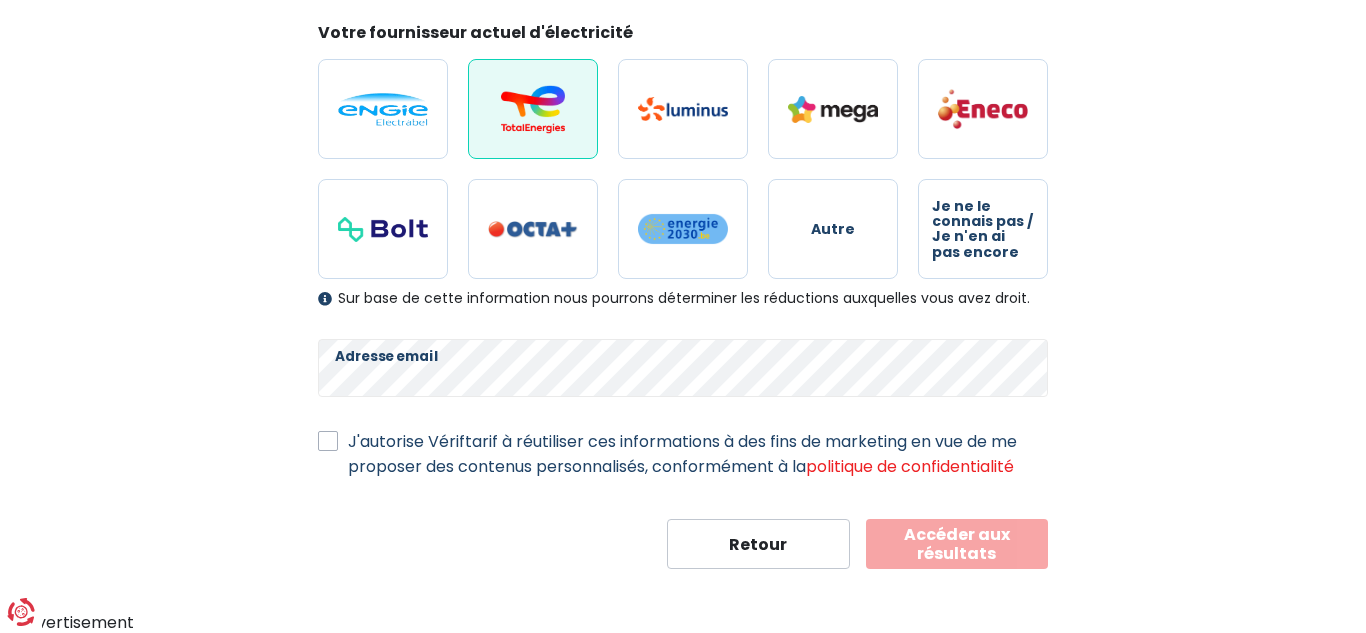 click on "J'autorise Vériftarif à réutiliser ces informations à des fins de marketing en vue de me proposer des contenus personnalisés, conformément à la
politique de confidentialité" at bounding box center [698, 454] 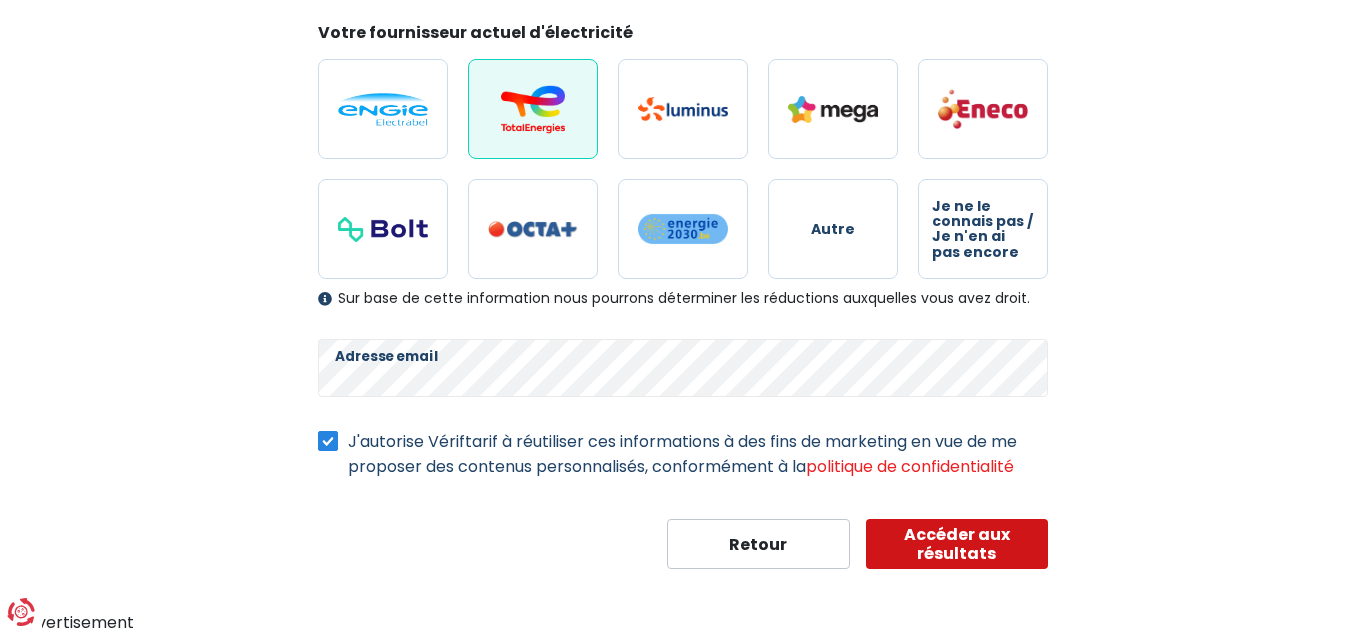 click on "Accéder aux résultats" at bounding box center (957, 544) 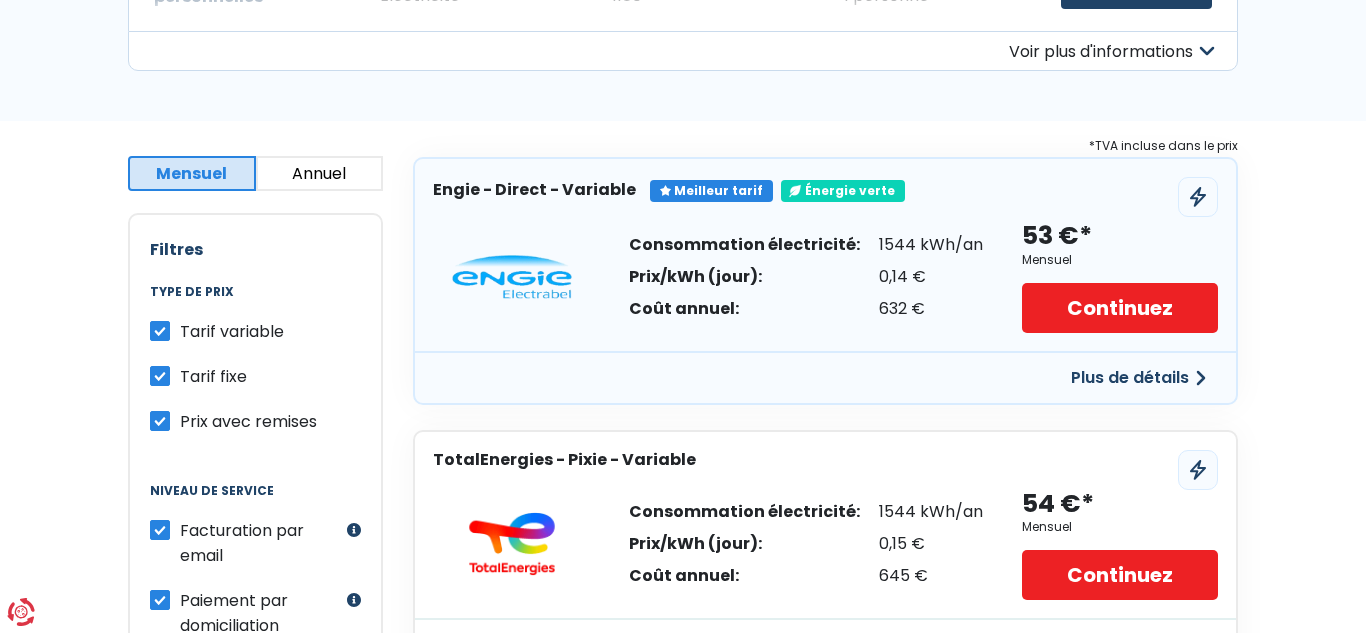 scroll, scrollTop: 296, scrollLeft: 0, axis: vertical 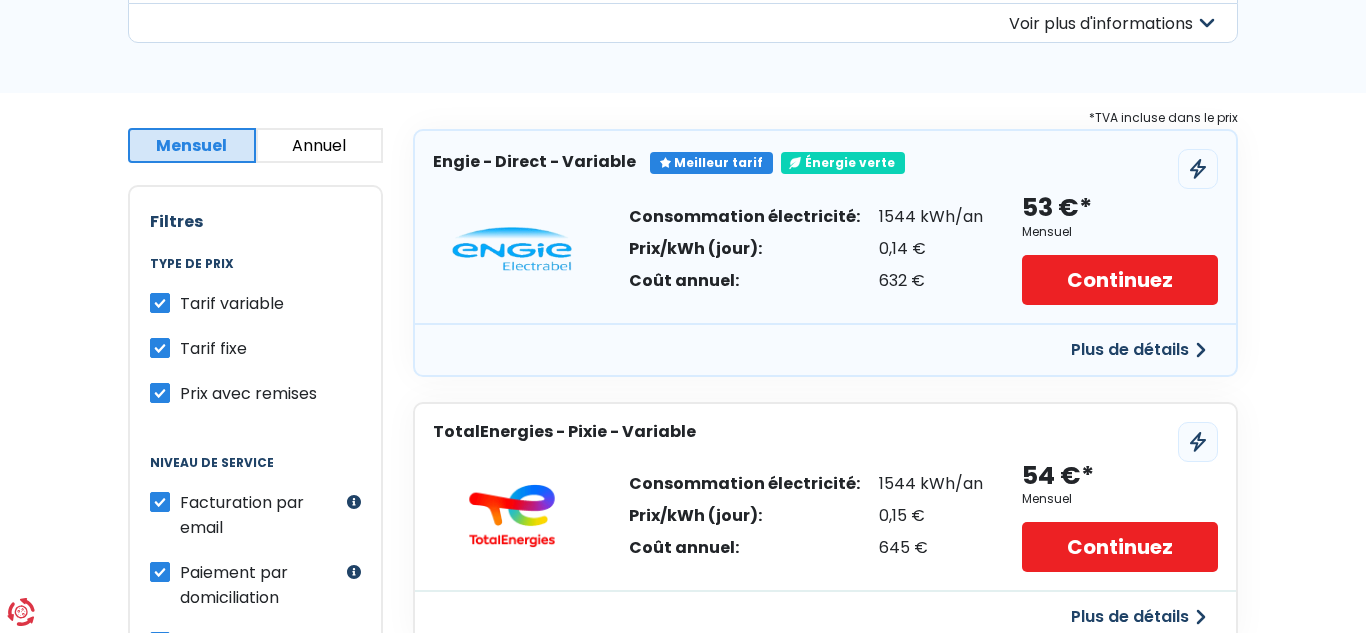 click on "Tarif variable" at bounding box center [232, 303] 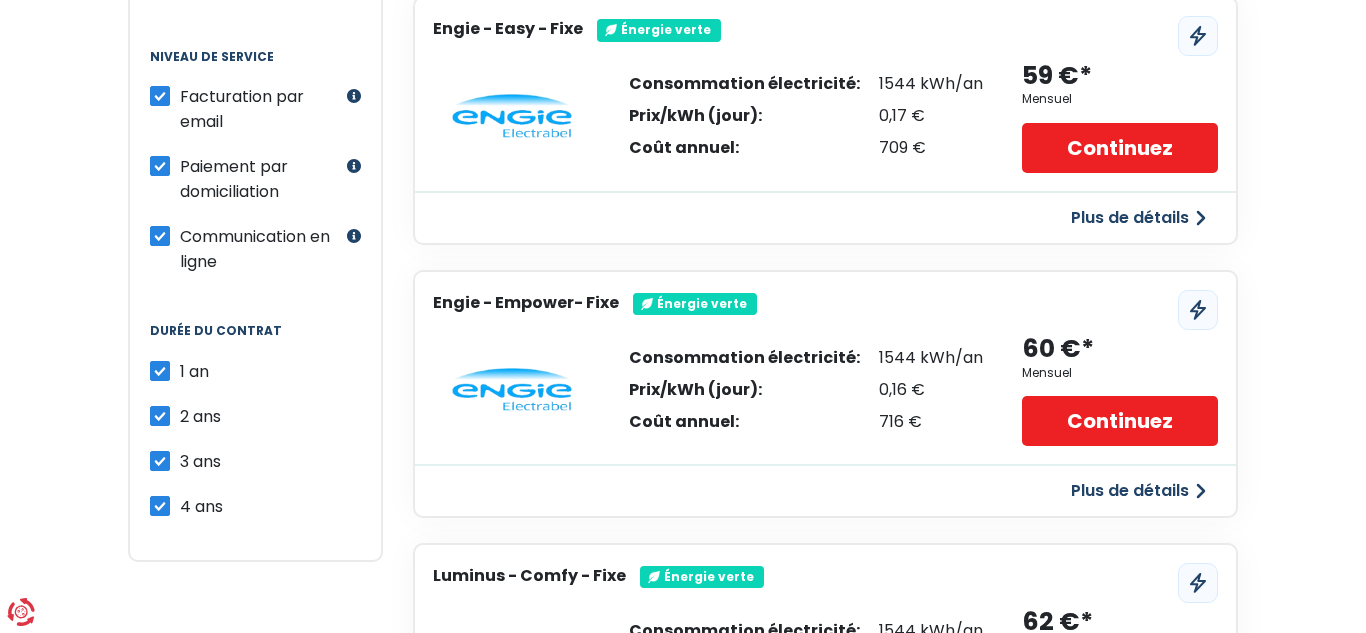 scroll, scrollTop: 703, scrollLeft: 0, axis: vertical 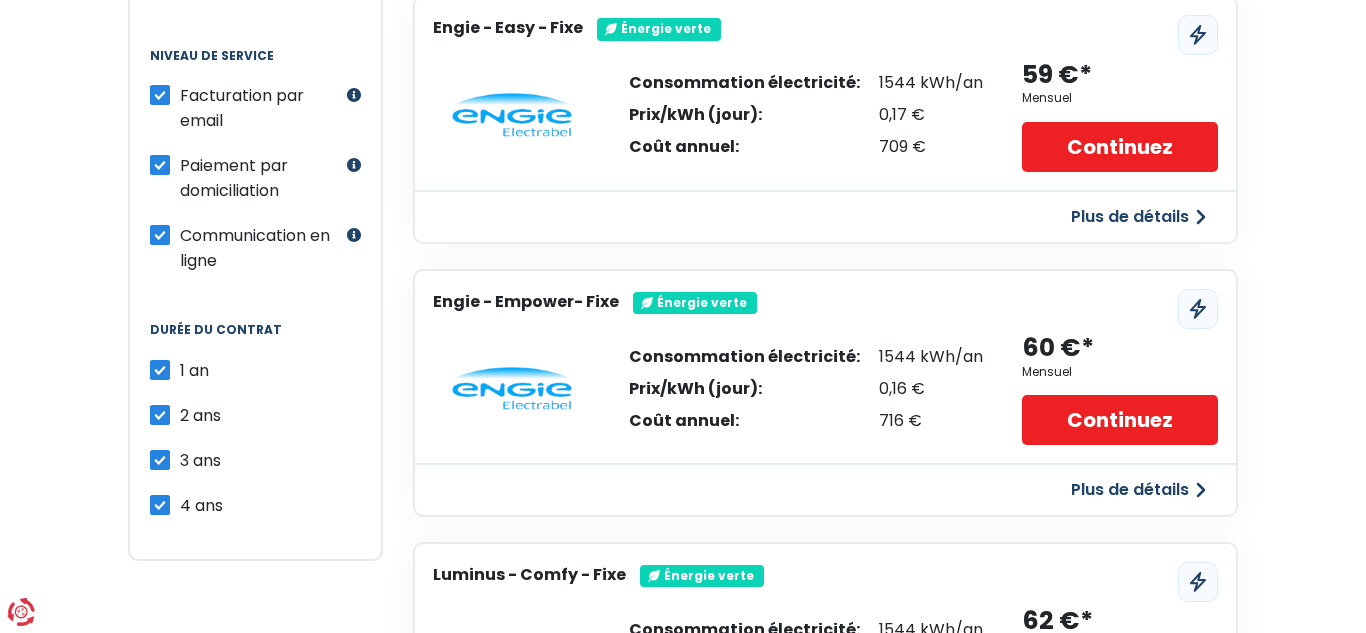 click on "2 ans" at bounding box center [200, 415] 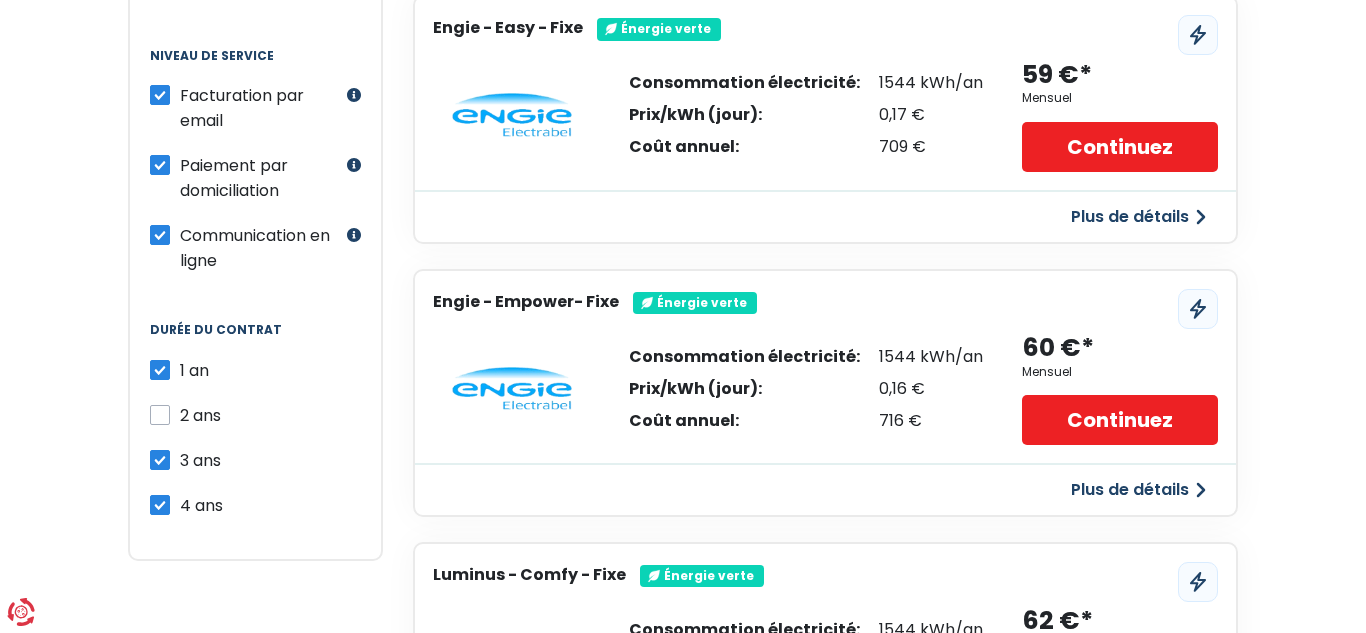 click on "2 ans" at bounding box center [200, 415] 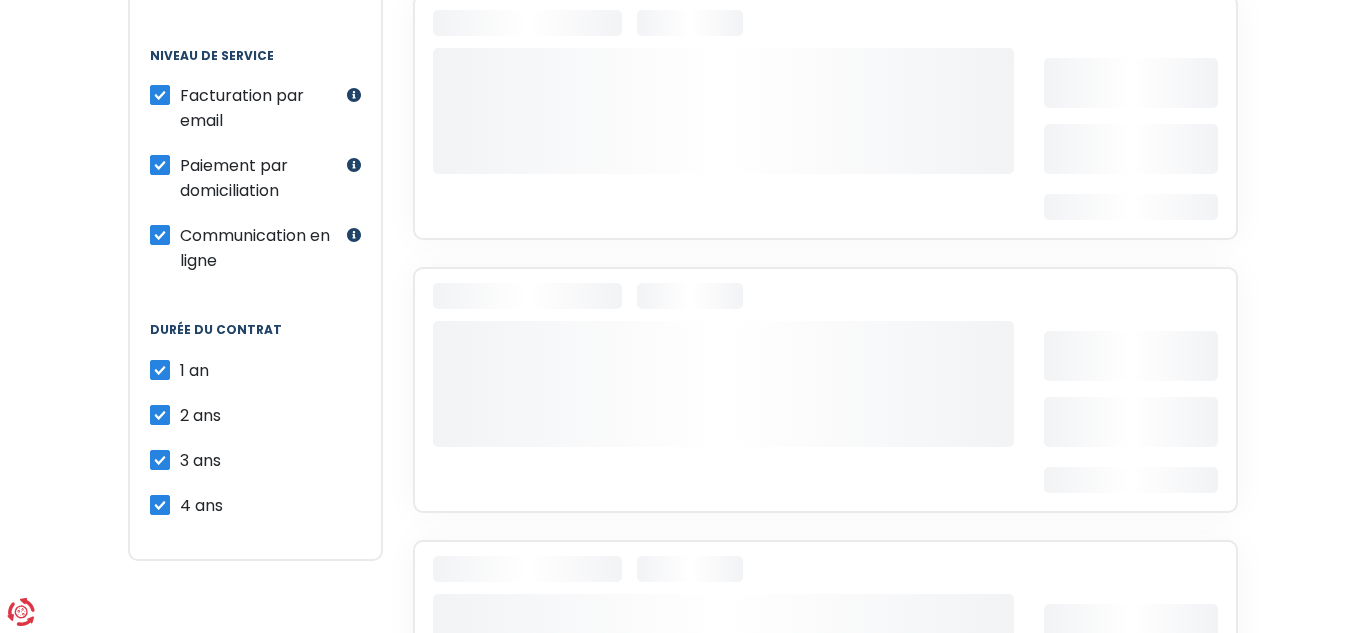 click on "3 ans" at bounding box center [200, 460] 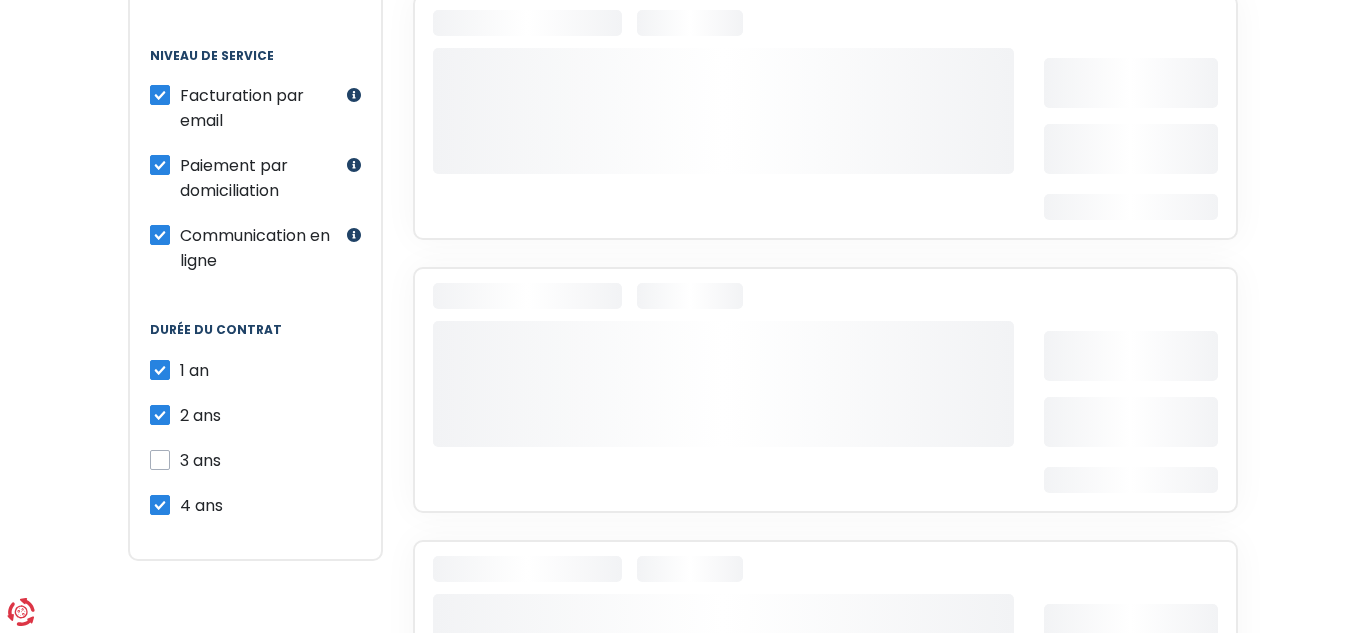 click on "4 ans" at bounding box center [201, 505] 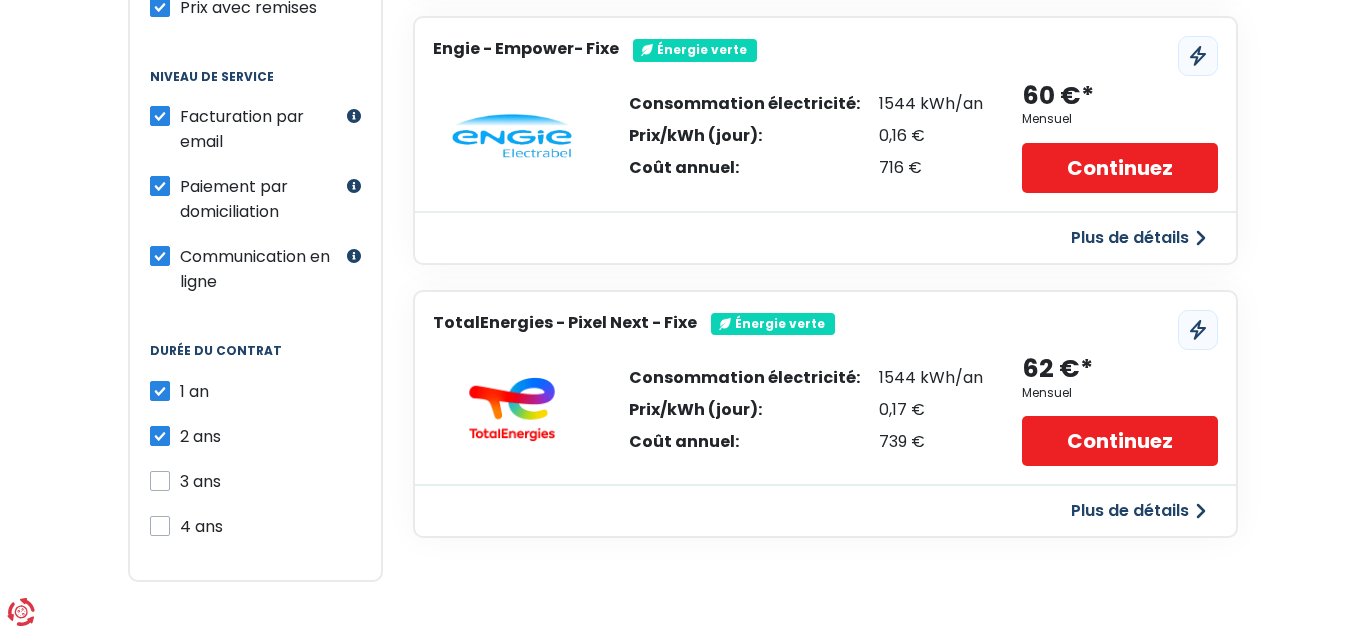 scroll, scrollTop: 686, scrollLeft: 0, axis: vertical 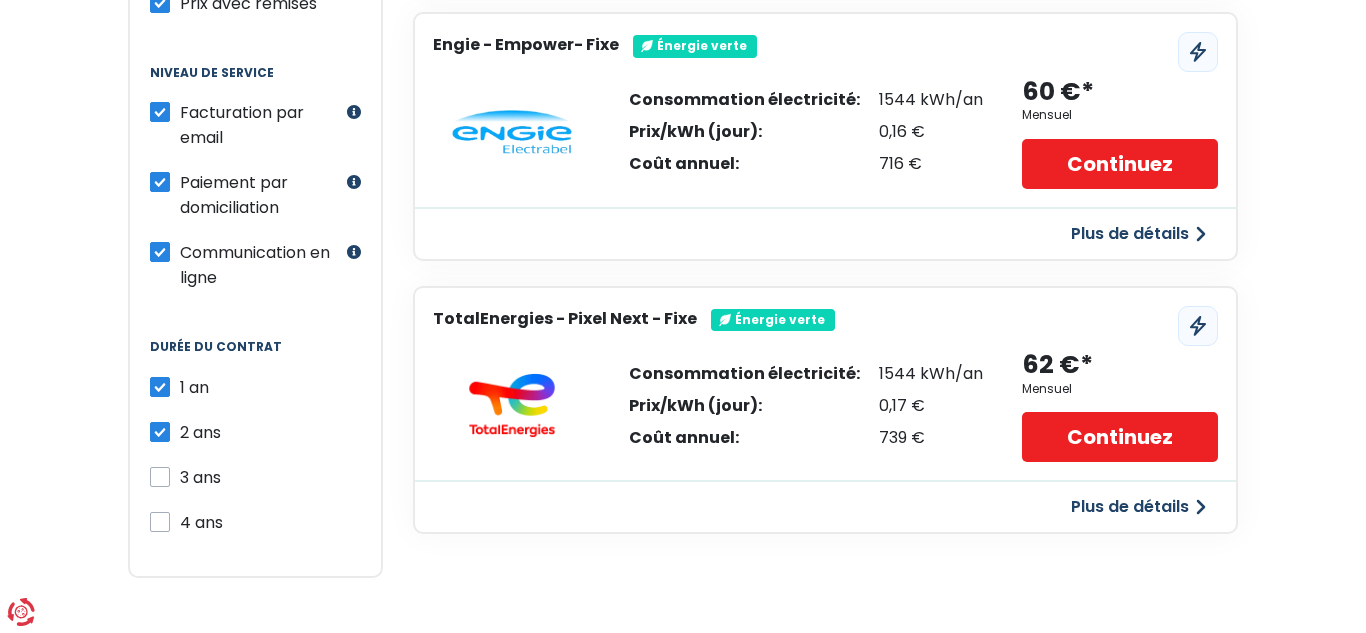 click on "Plus de détails" at bounding box center (1138, 234) 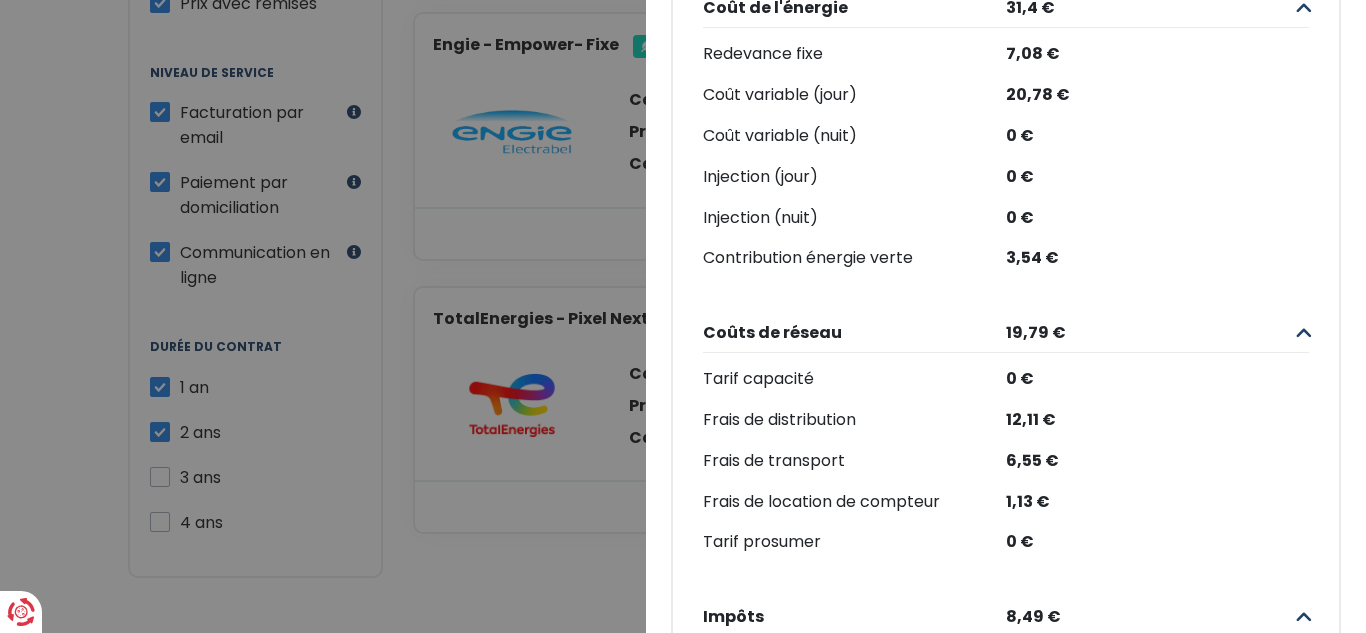 scroll, scrollTop: 0, scrollLeft: 0, axis: both 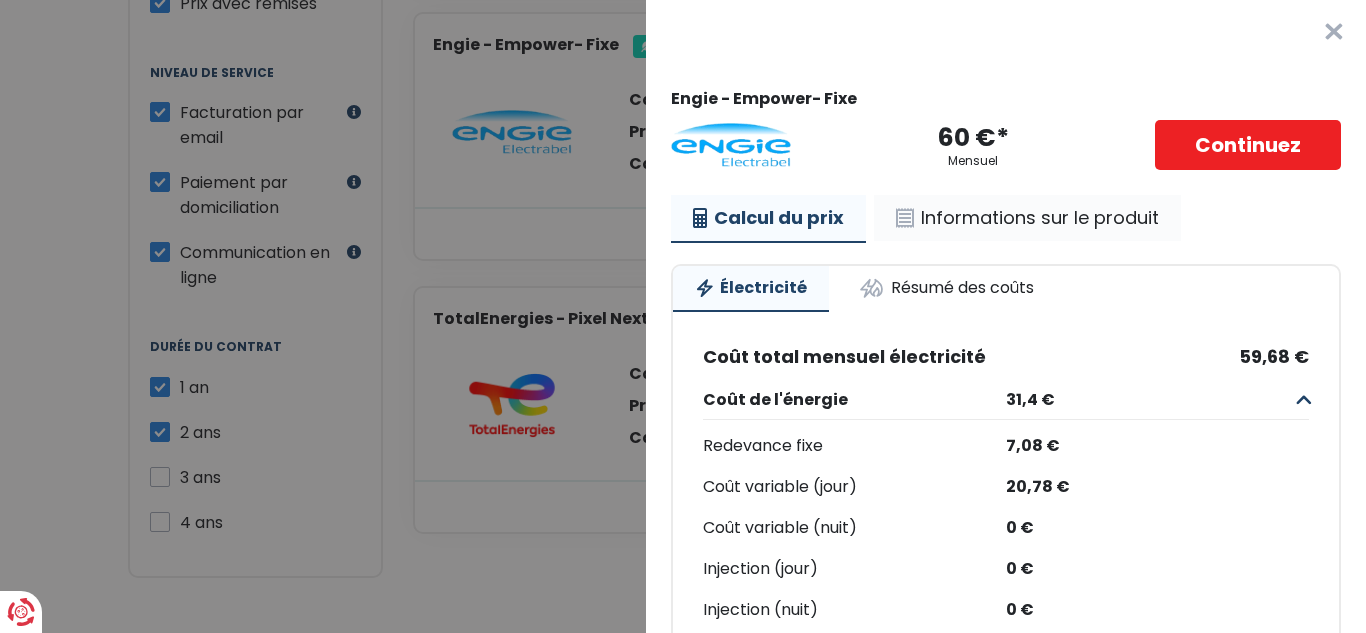 click on "Informations sur le produit" at bounding box center (1027, 218) 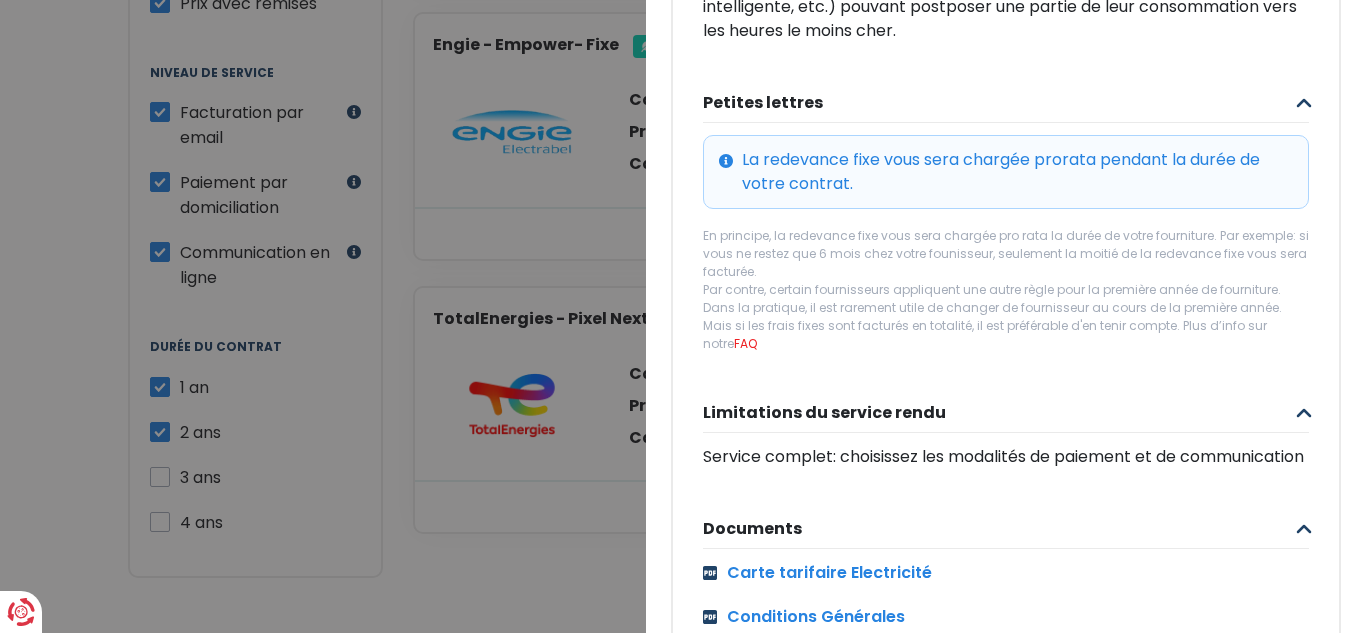 scroll, scrollTop: 800, scrollLeft: 0, axis: vertical 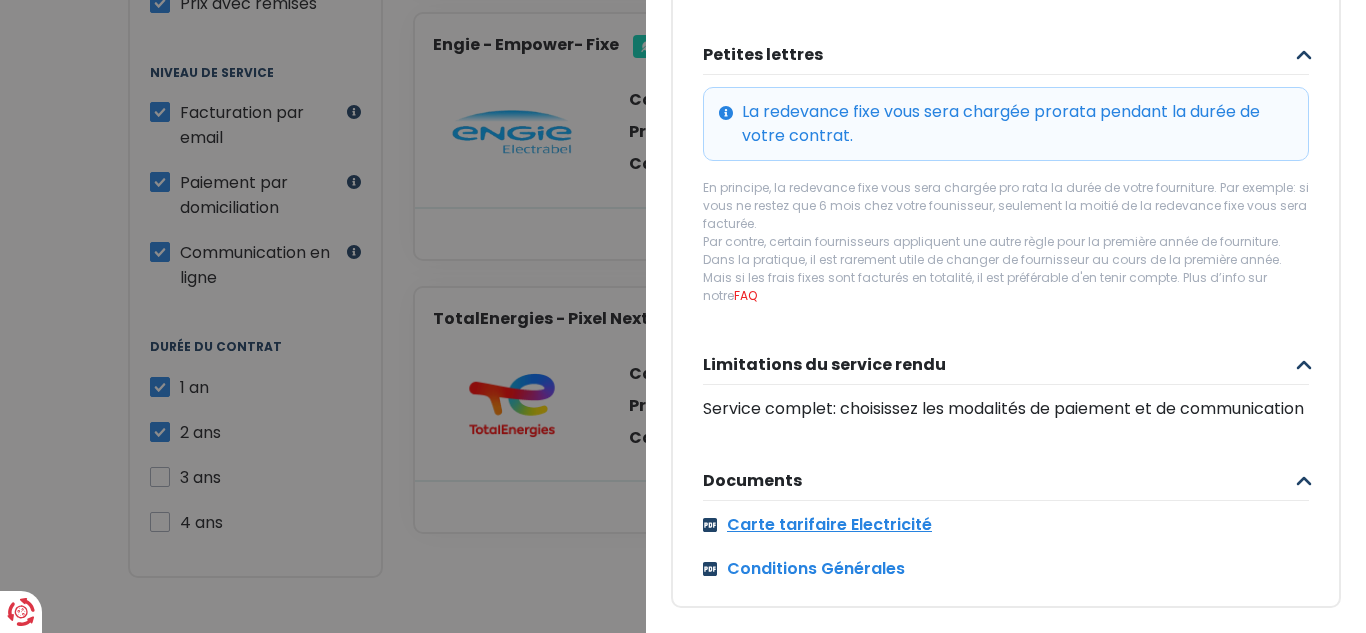 click on "Carte tarifaire Electricité" at bounding box center (1006, 525) 